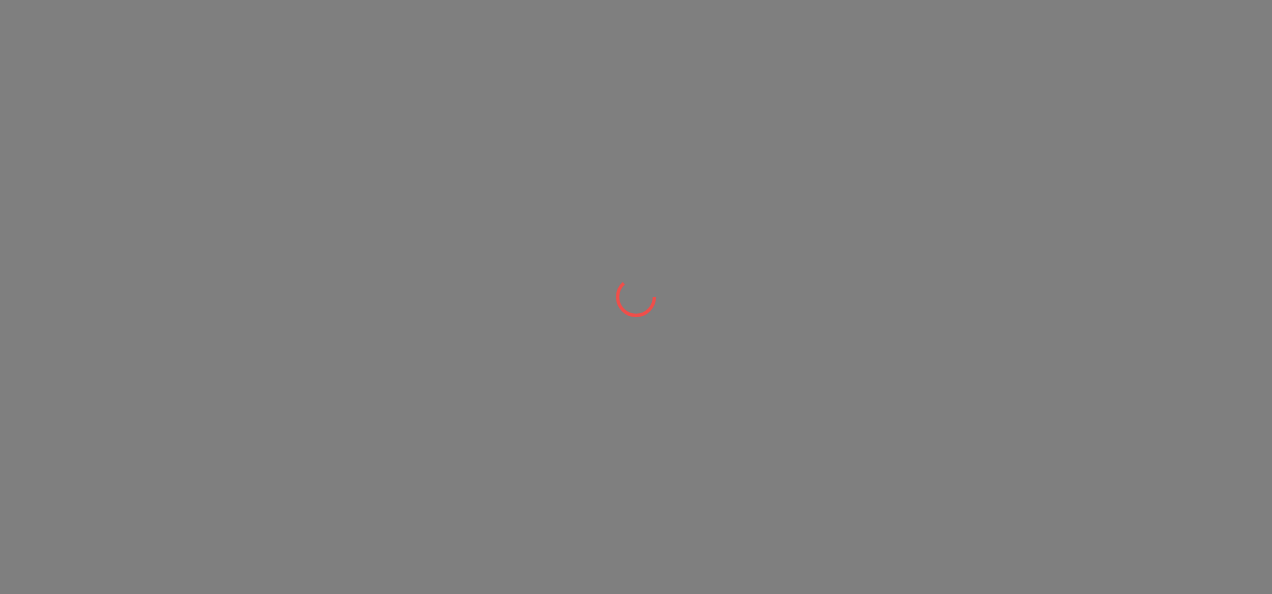 scroll, scrollTop: 0, scrollLeft: 0, axis: both 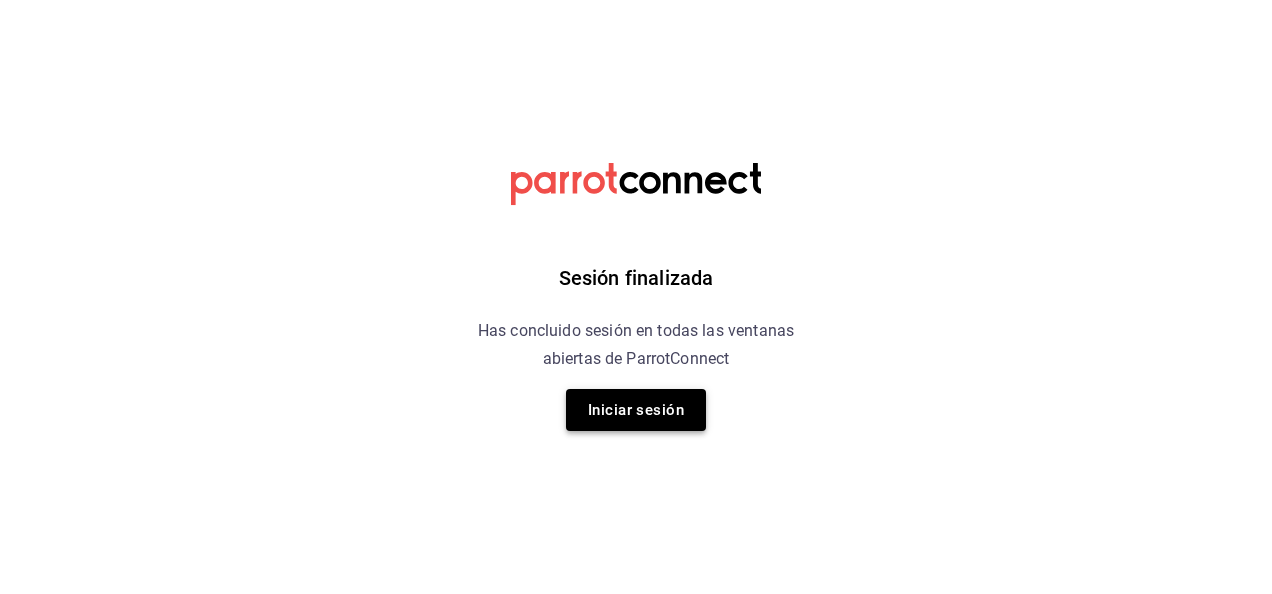click on "Iniciar sesión" at bounding box center [636, 410] 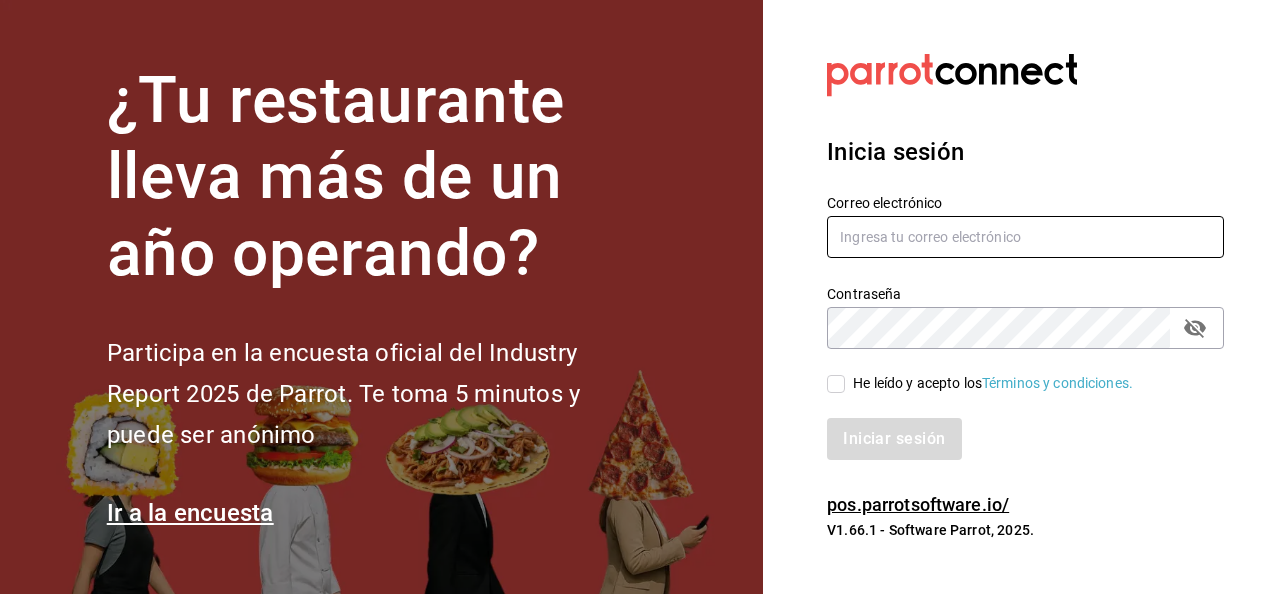 type on "restauranteflamingos.ad@[EMAIL]" 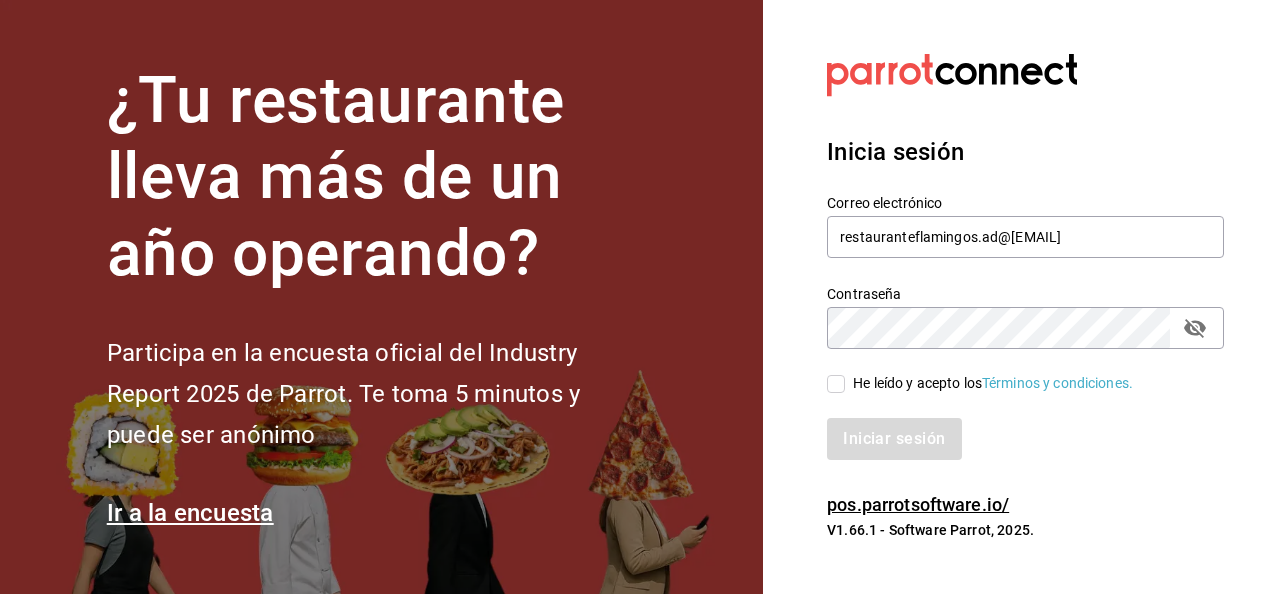 click on "He leído y acepto los  Términos y condiciones." at bounding box center (836, 384) 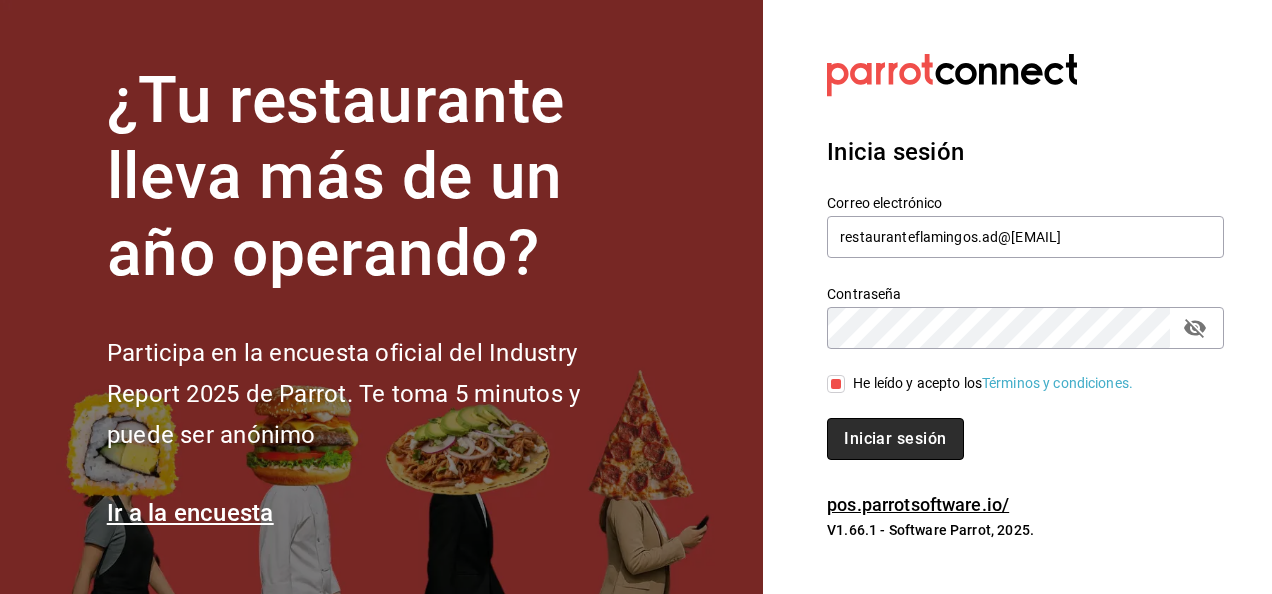 click on "Iniciar sesión" at bounding box center [895, 439] 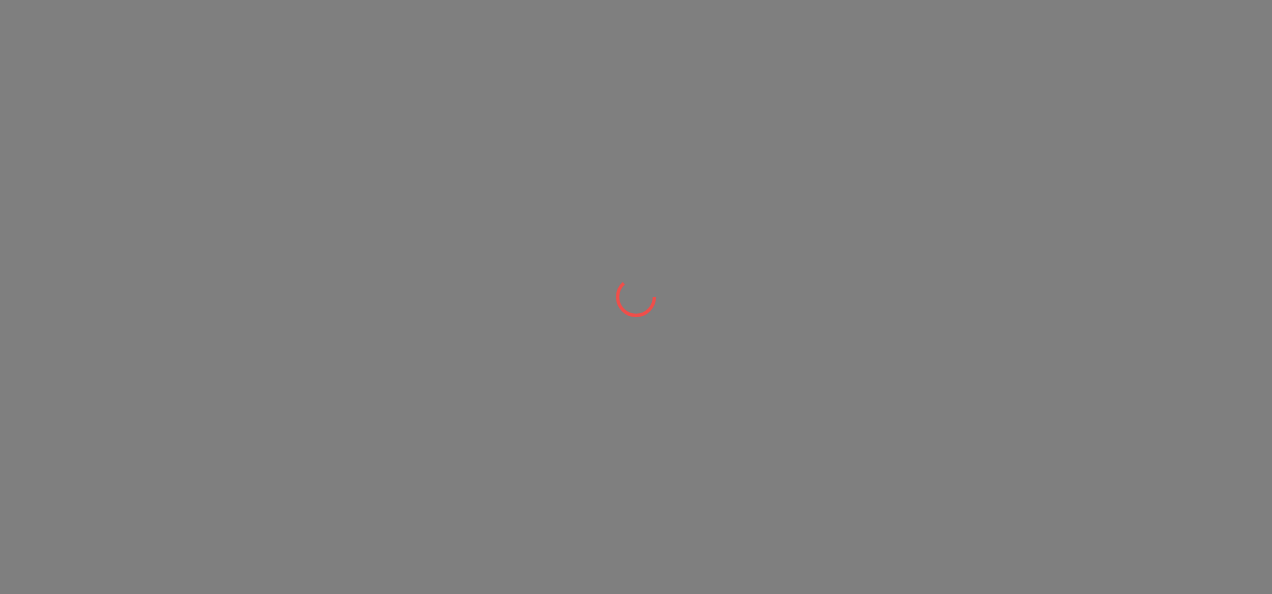 scroll, scrollTop: 0, scrollLeft: 0, axis: both 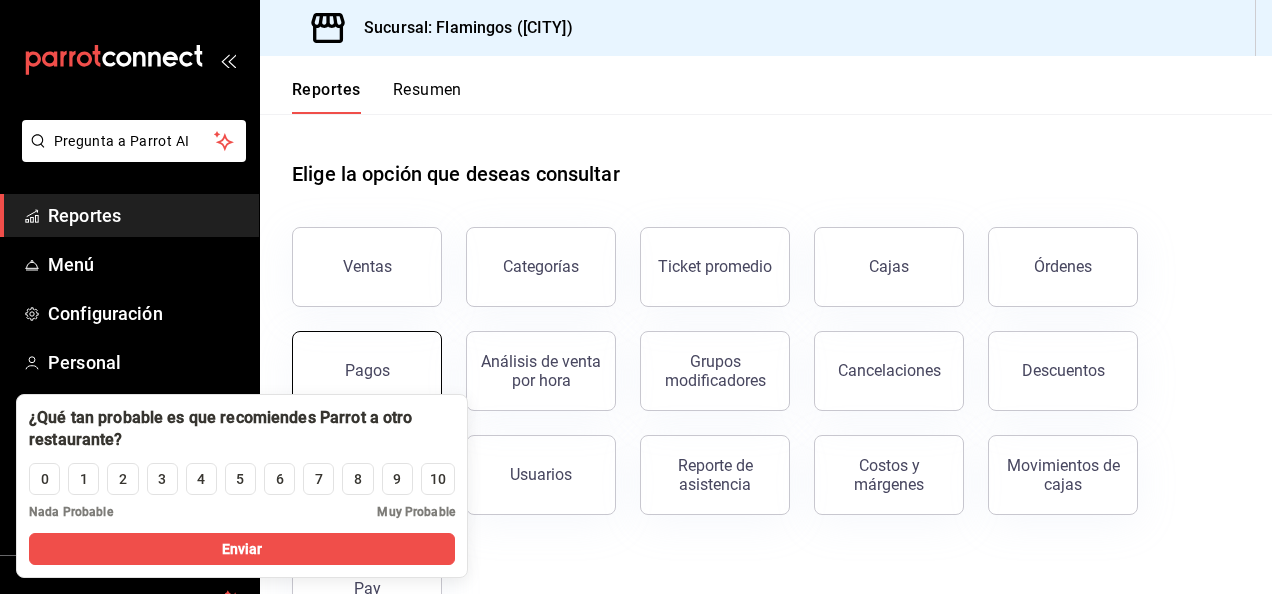 click on "Pagos" at bounding box center (367, 370) 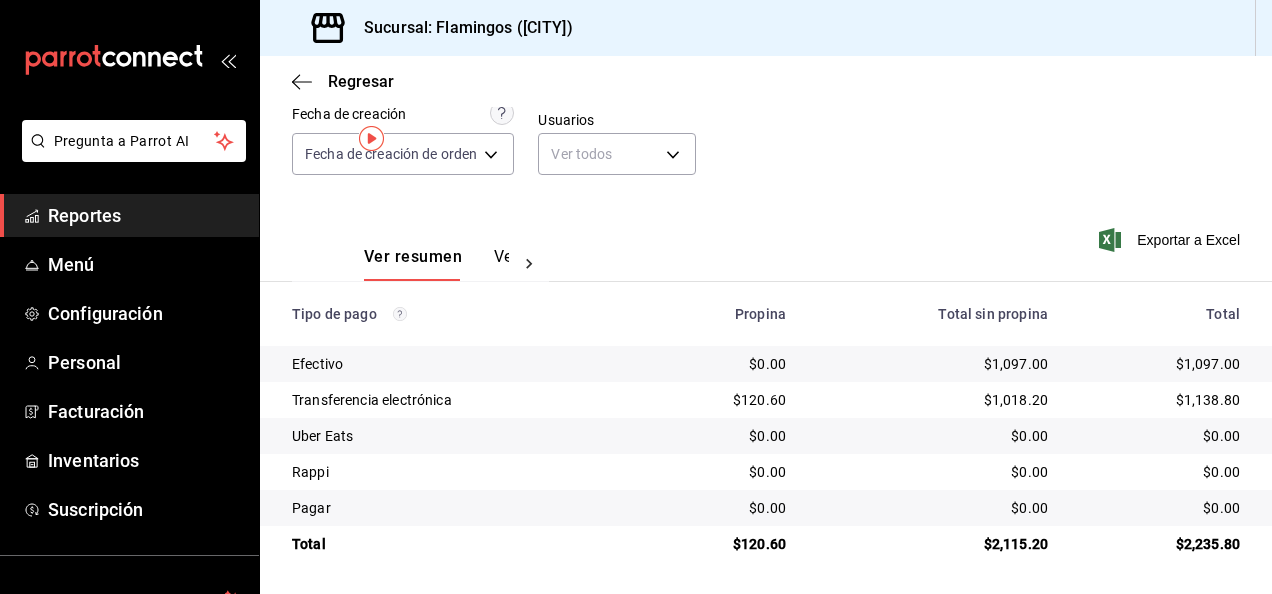 scroll, scrollTop: 0, scrollLeft: 0, axis: both 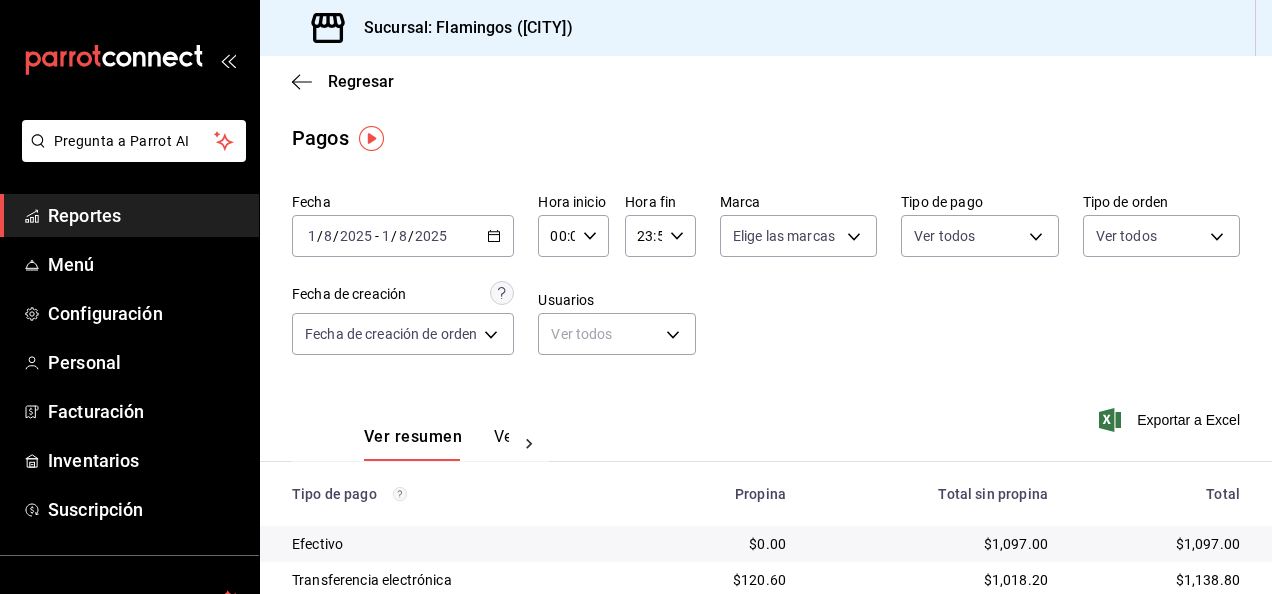 click 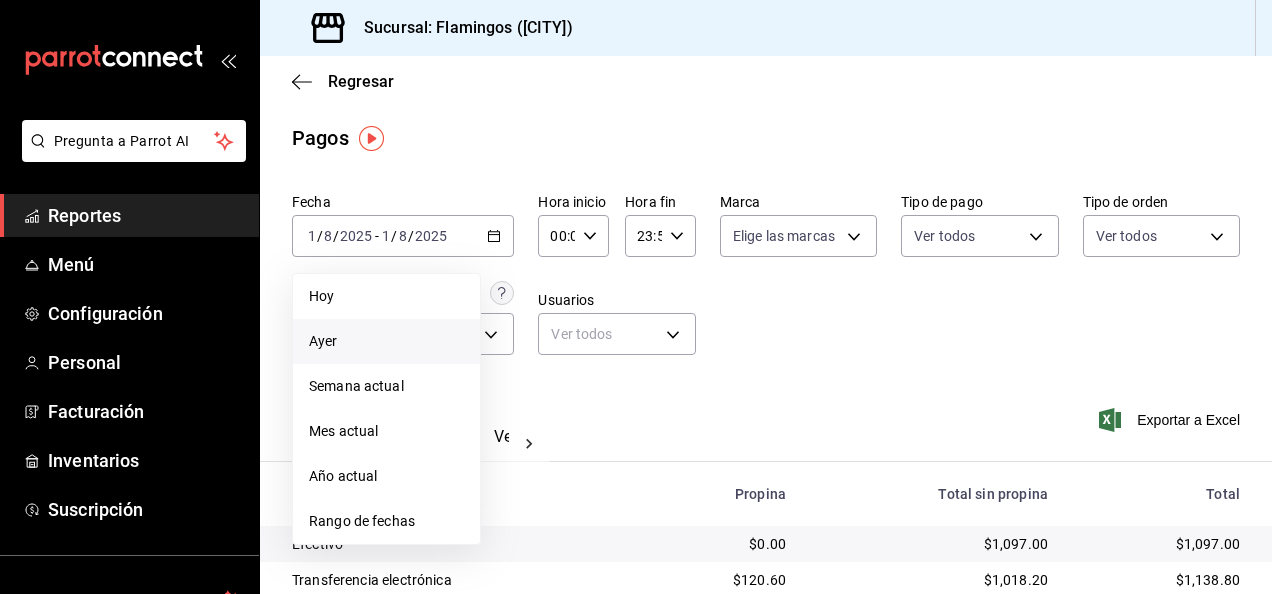 click on "Ayer" at bounding box center [386, 341] 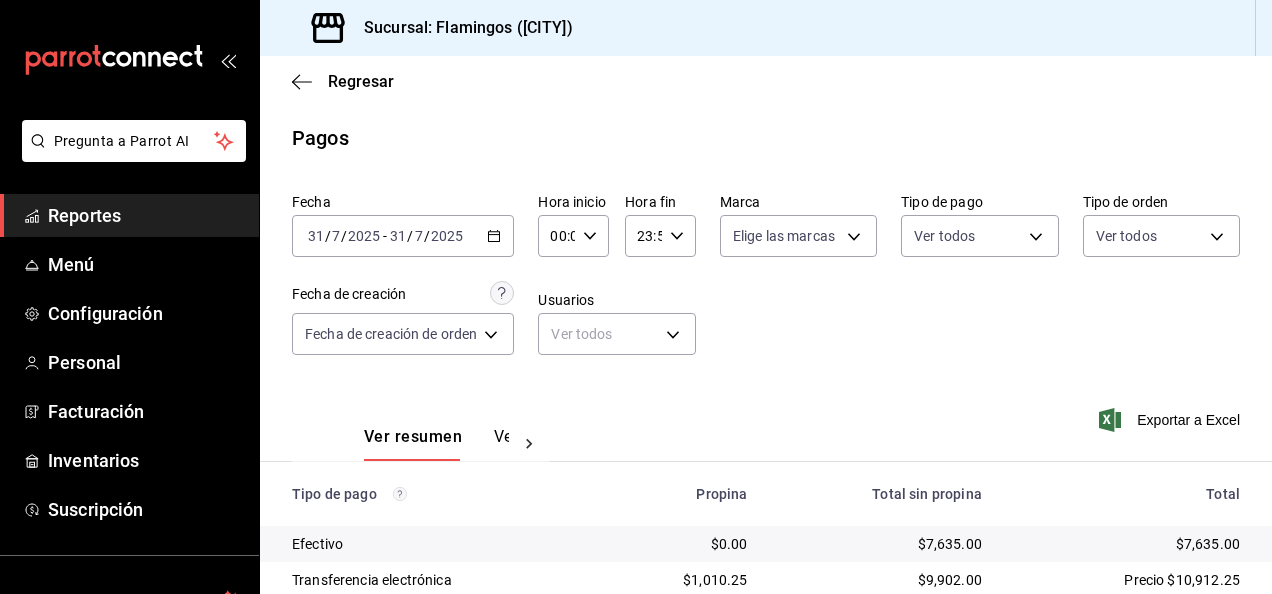 scroll, scrollTop: 180, scrollLeft: 0, axis: vertical 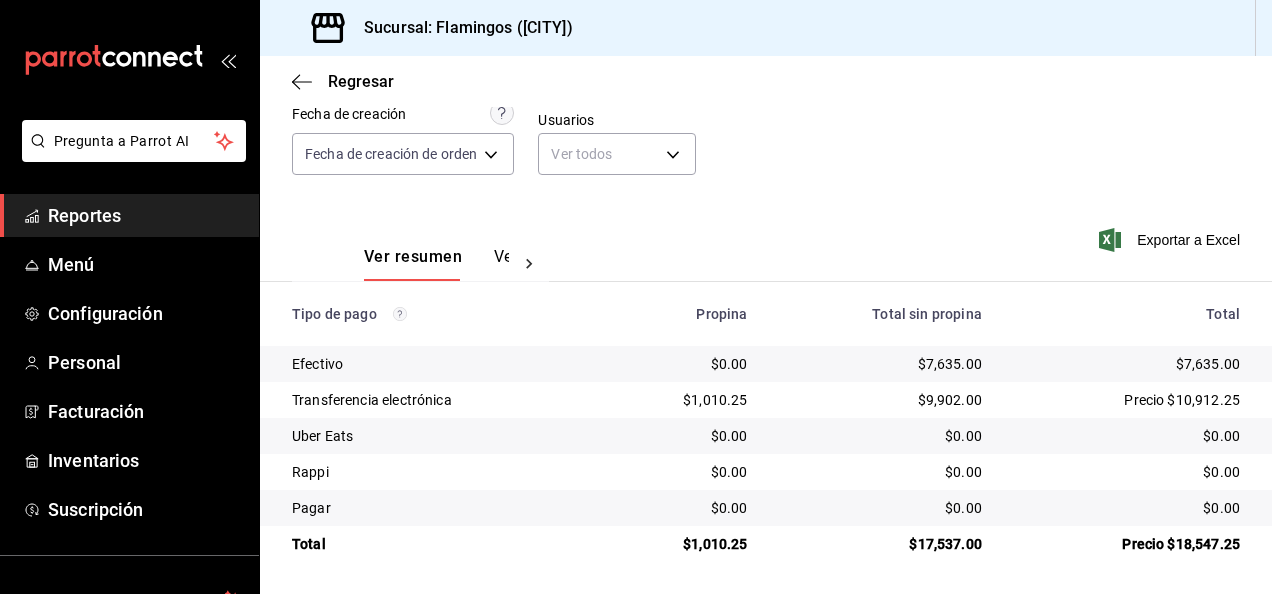 click on "$7,635.00" at bounding box center (880, 364) 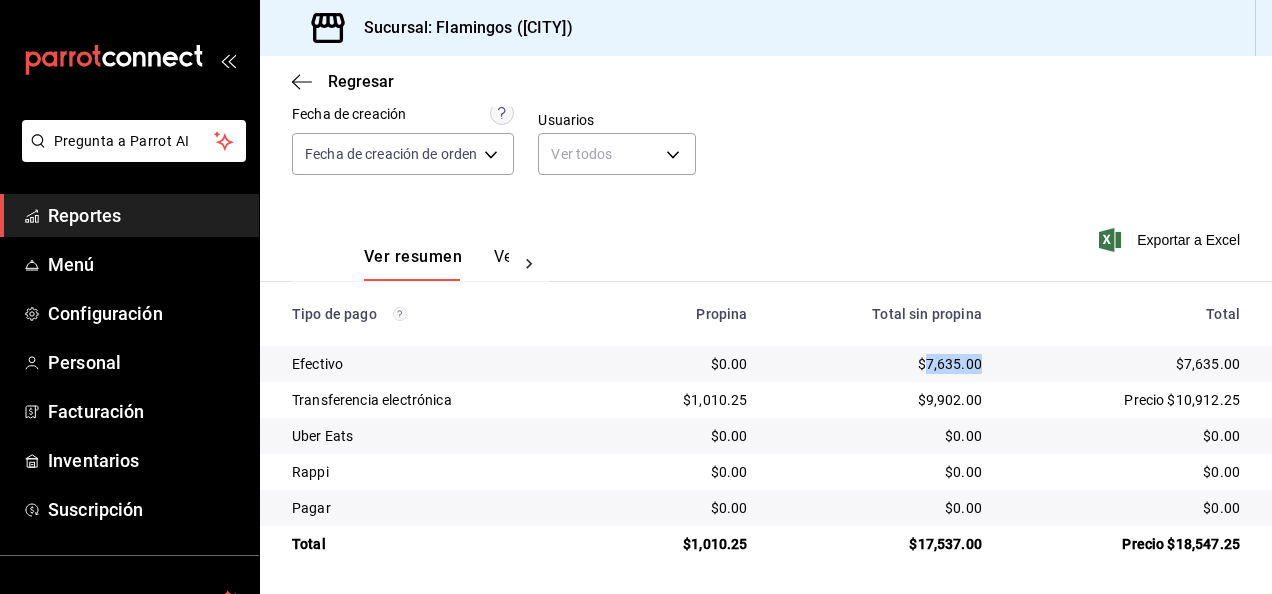 click on "$7,635.00" at bounding box center (880, 364) 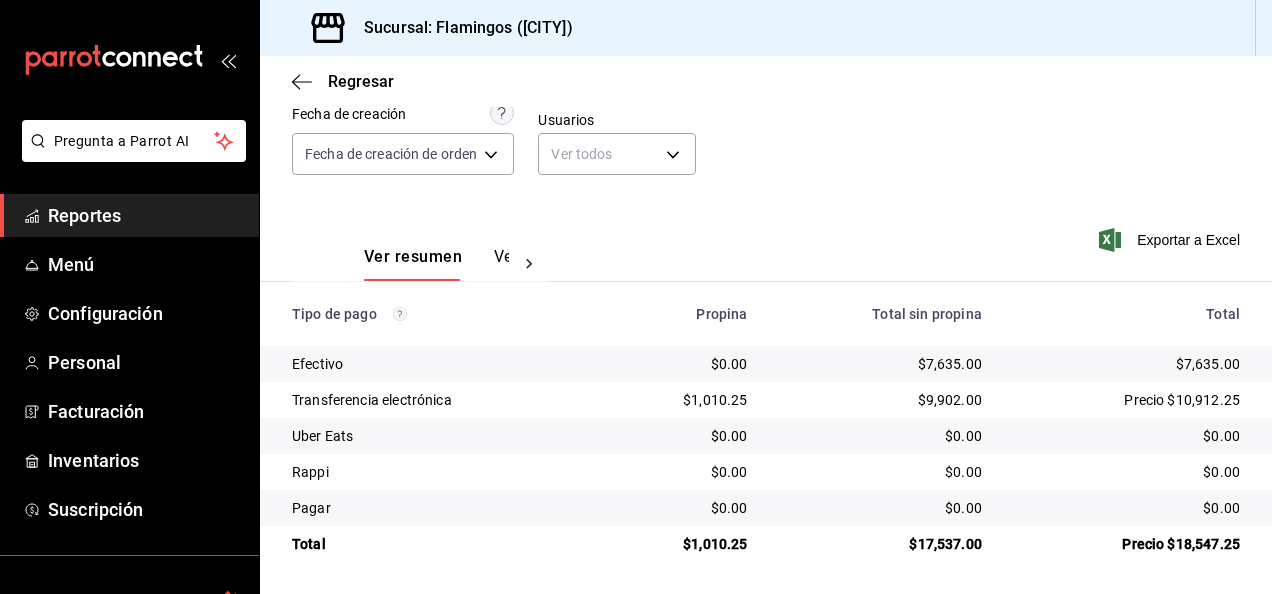 click on "$1,010.25" at bounding box center (684, 400) 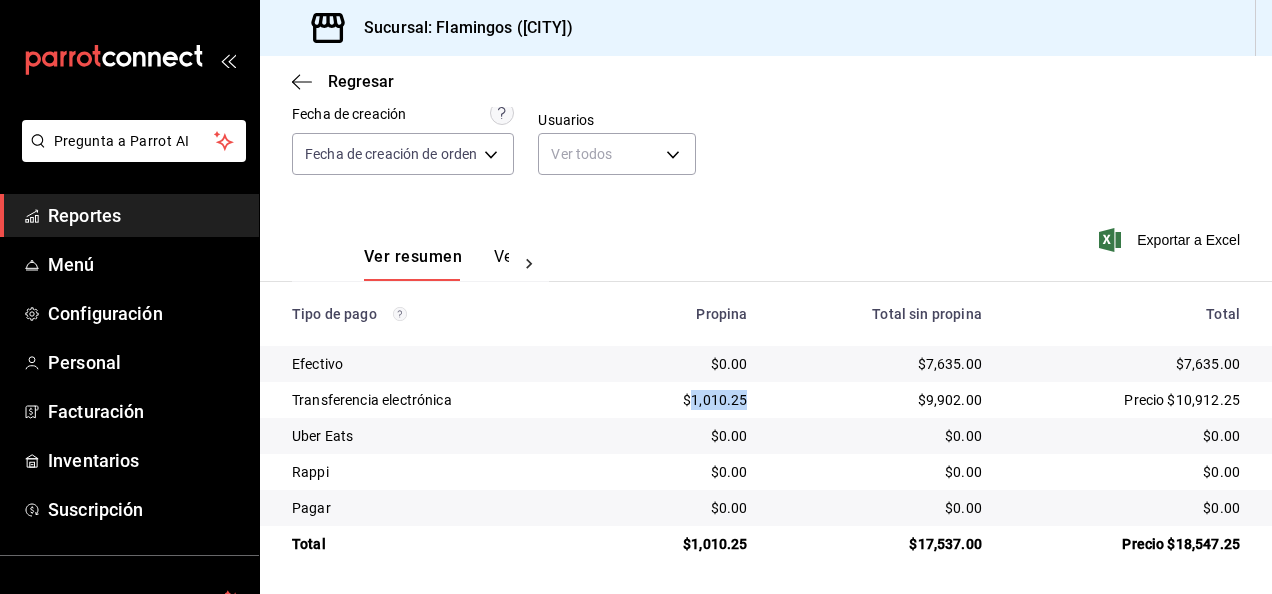 click on "$1,010.25" at bounding box center [684, 400] 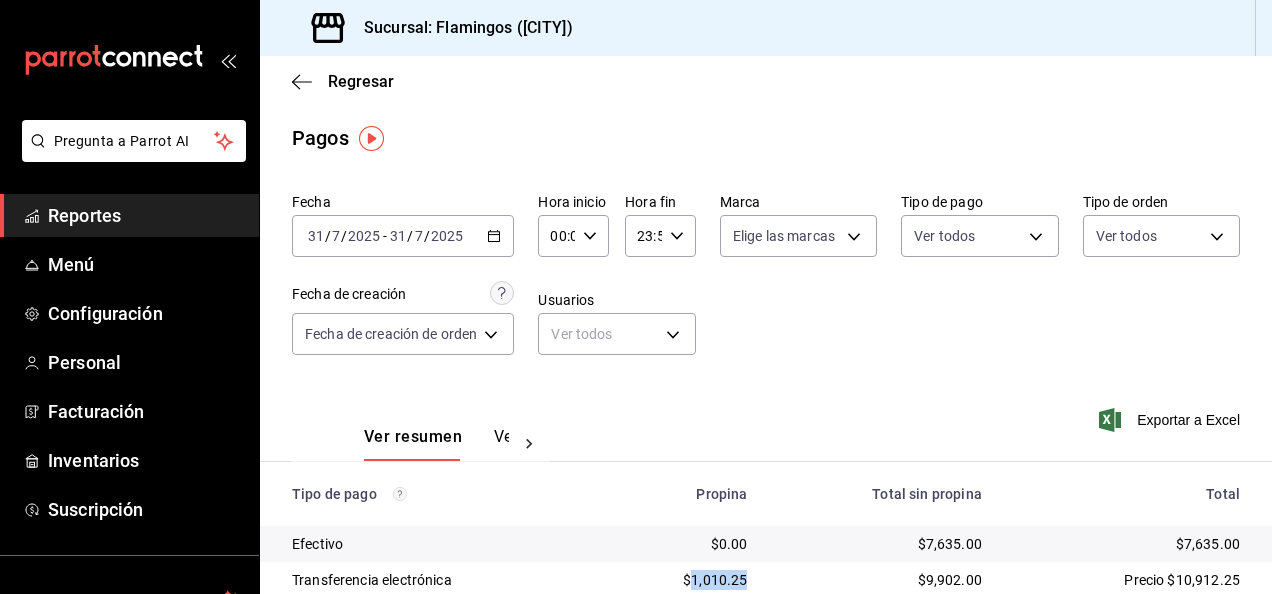 click 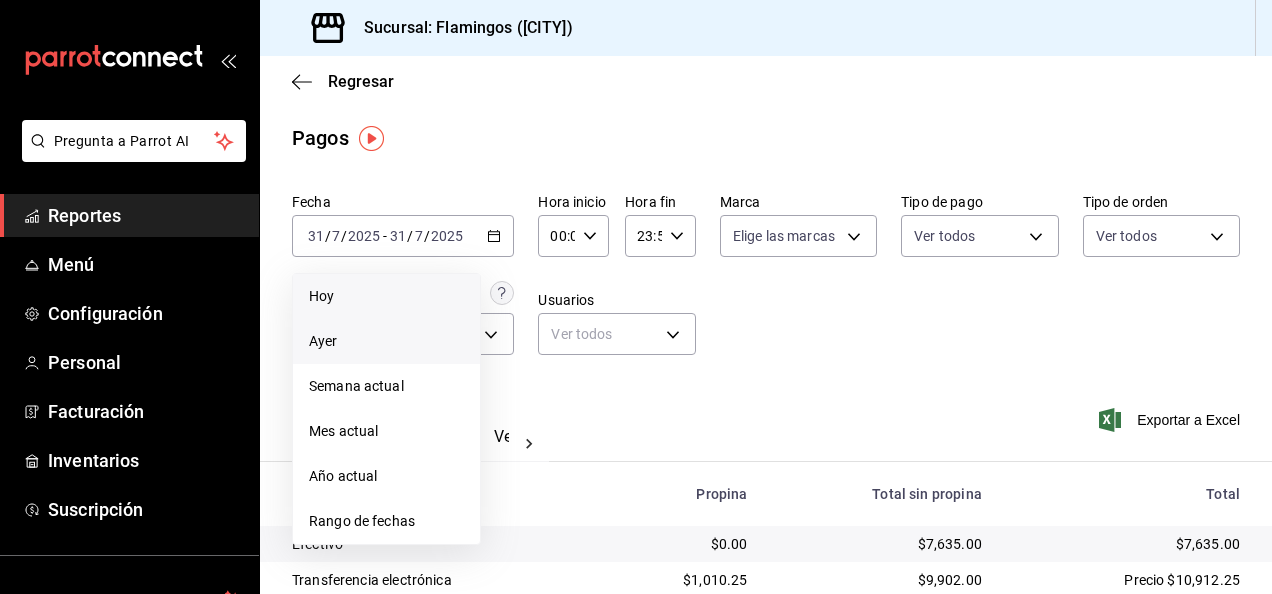 click on "Hoy" at bounding box center [386, 296] 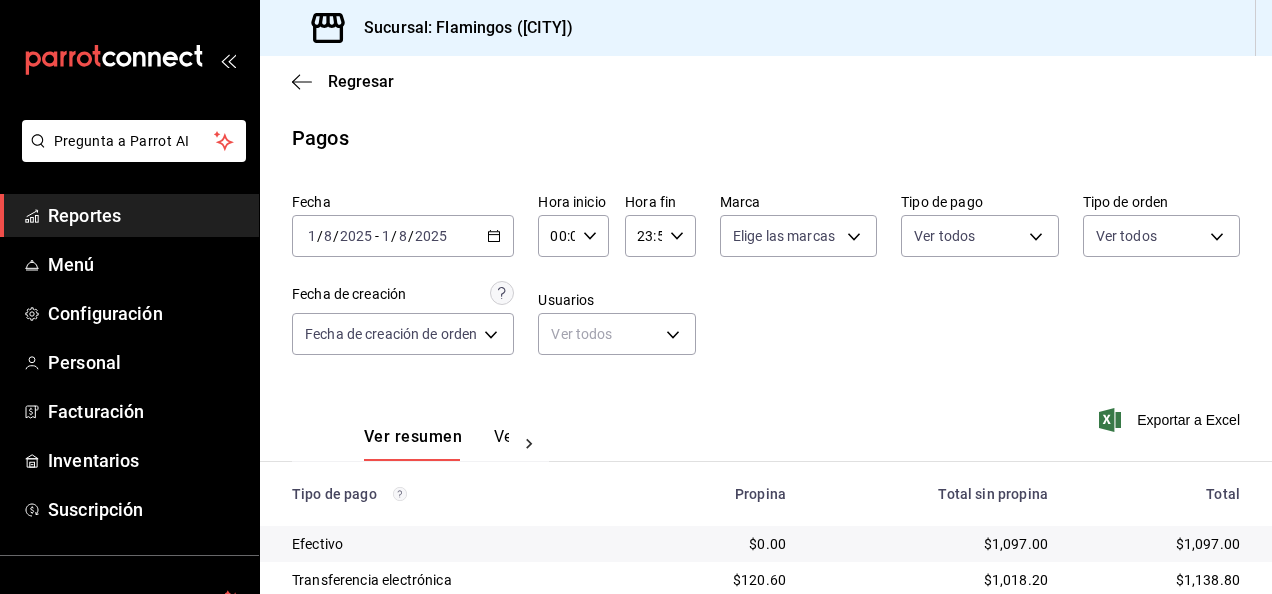 scroll, scrollTop: 180, scrollLeft: 0, axis: vertical 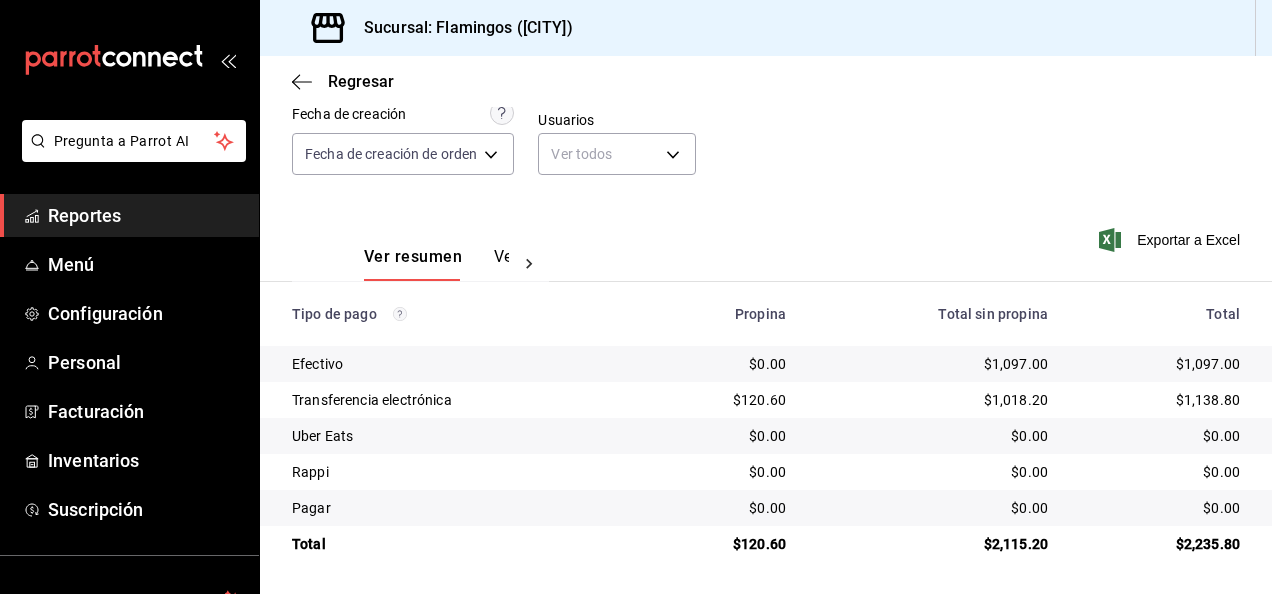 click on "$1,097.00" at bounding box center [933, 364] 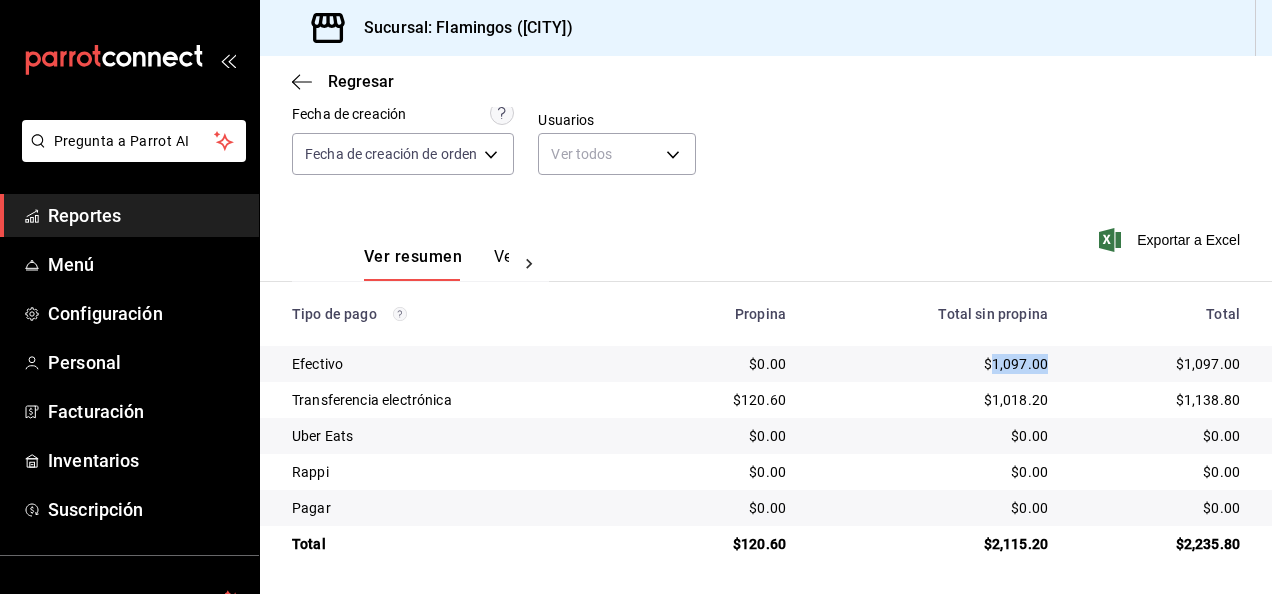 click on "$1,097.00" at bounding box center (933, 364) 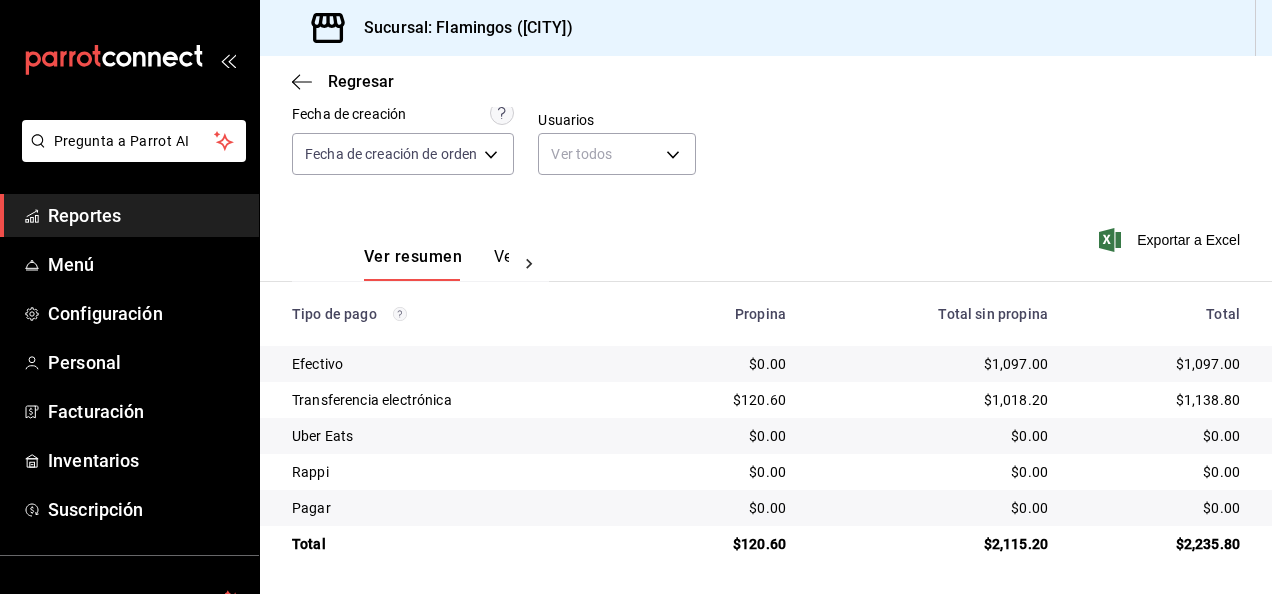 click on "$120.60" at bounding box center [723, 400] 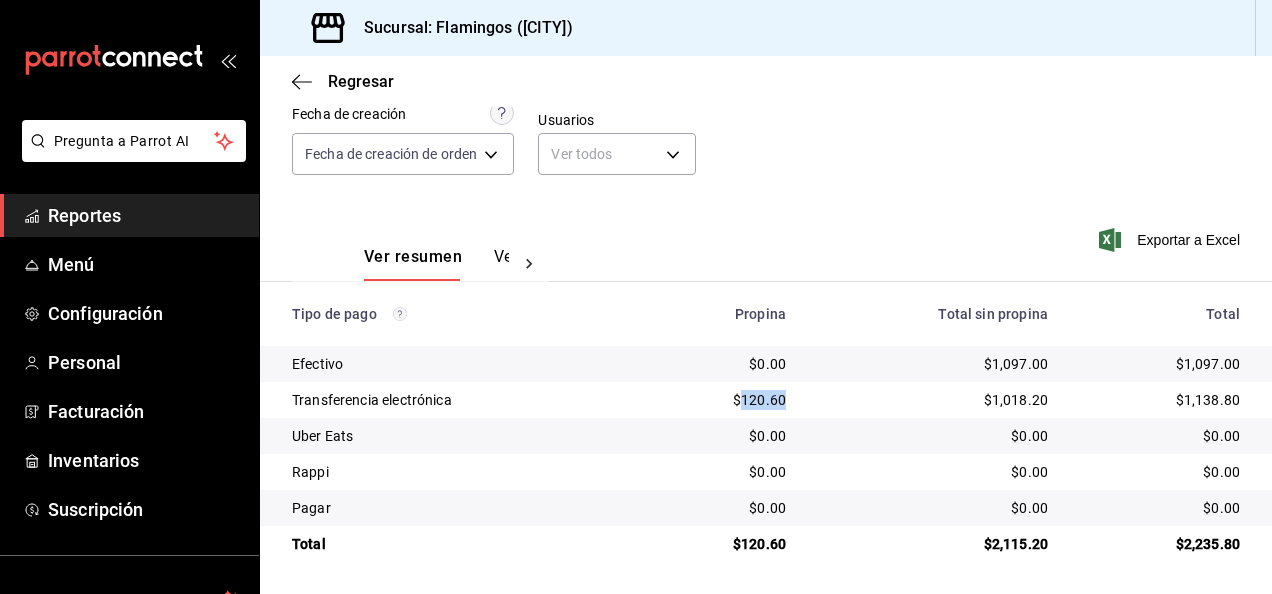 click on "$120.60" at bounding box center (723, 400) 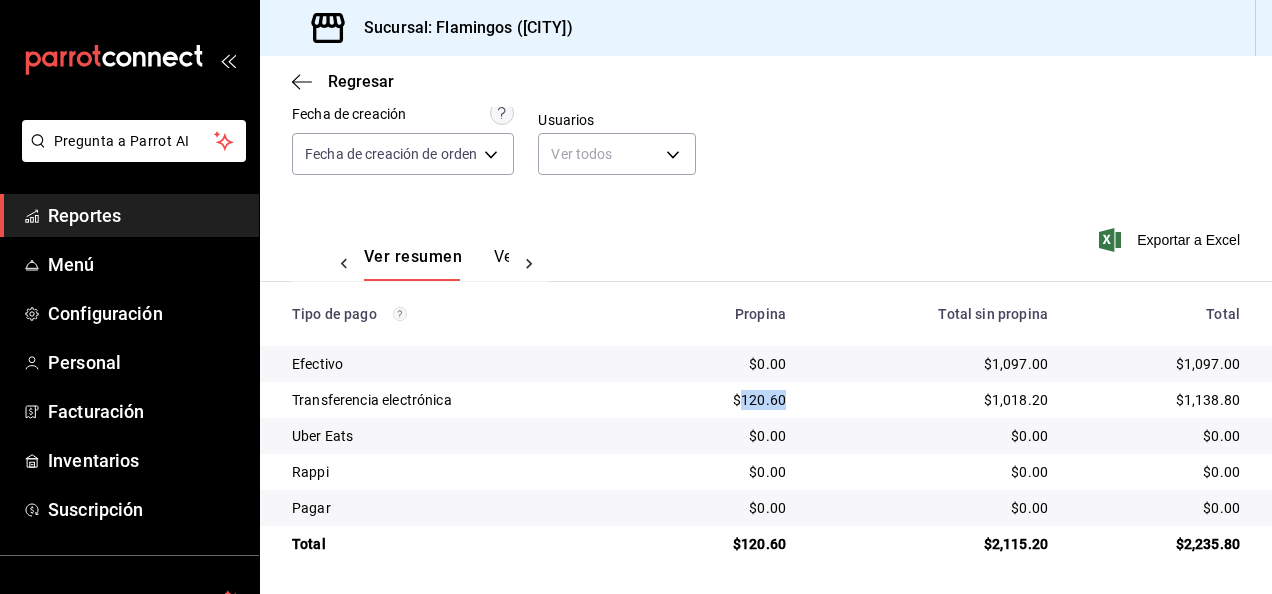 scroll, scrollTop: 0, scrollLeft: 28, axis: horizontal 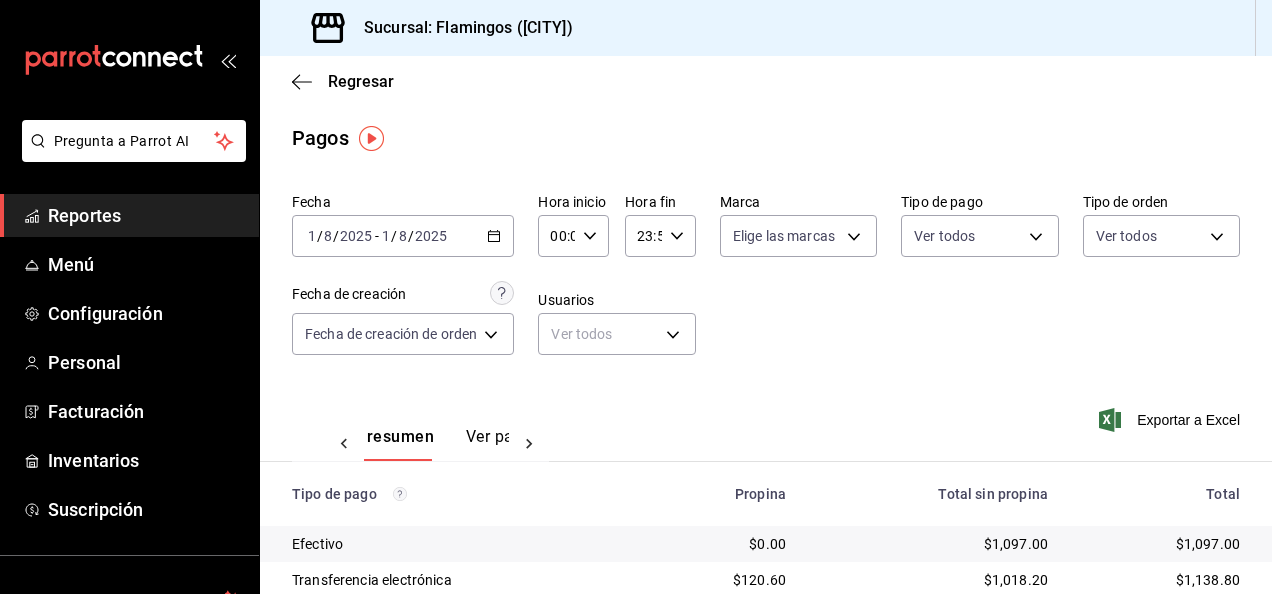 click on "2025-08-01 1 / 8 / 2025 - 2025-08-01 1 / 8 / 2025" at bounding box center (403, 236) 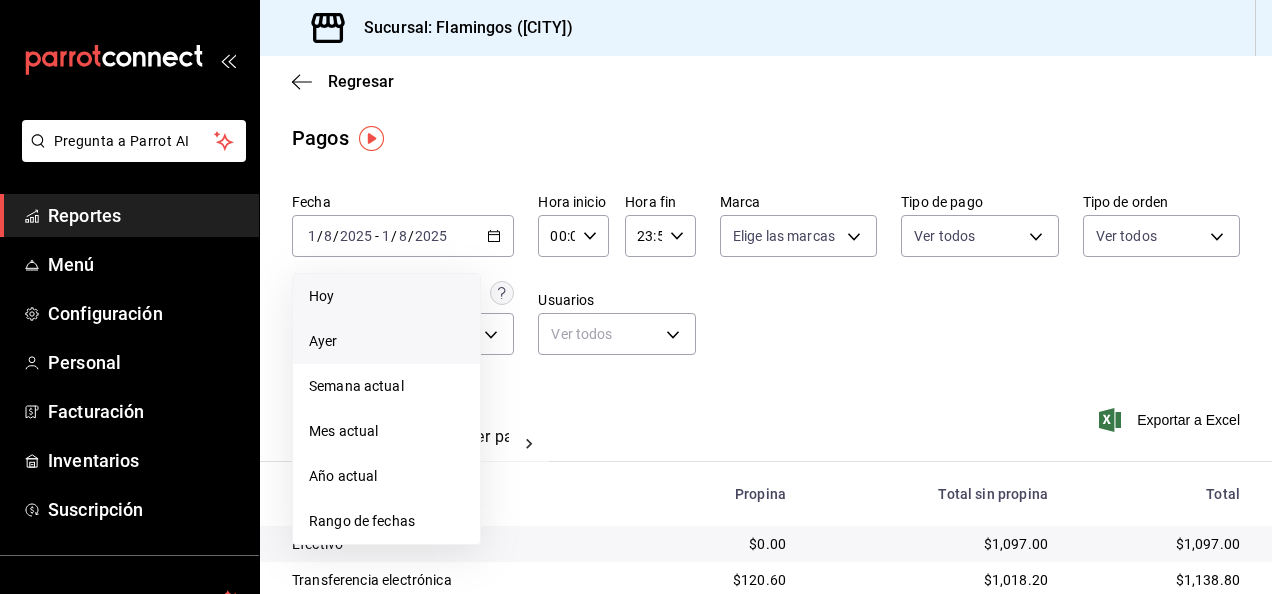 click on "Ayer" at bounding box center (386, 341) 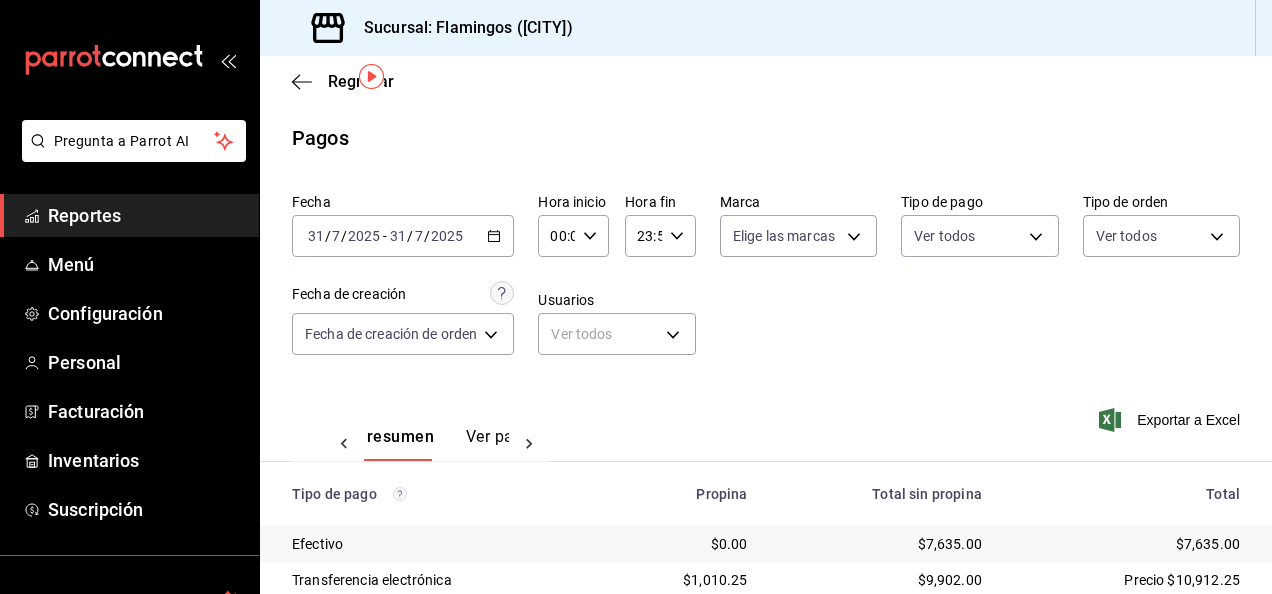 scroll, scrollTop: 66, scrollLeft: 0, axis: vertical 